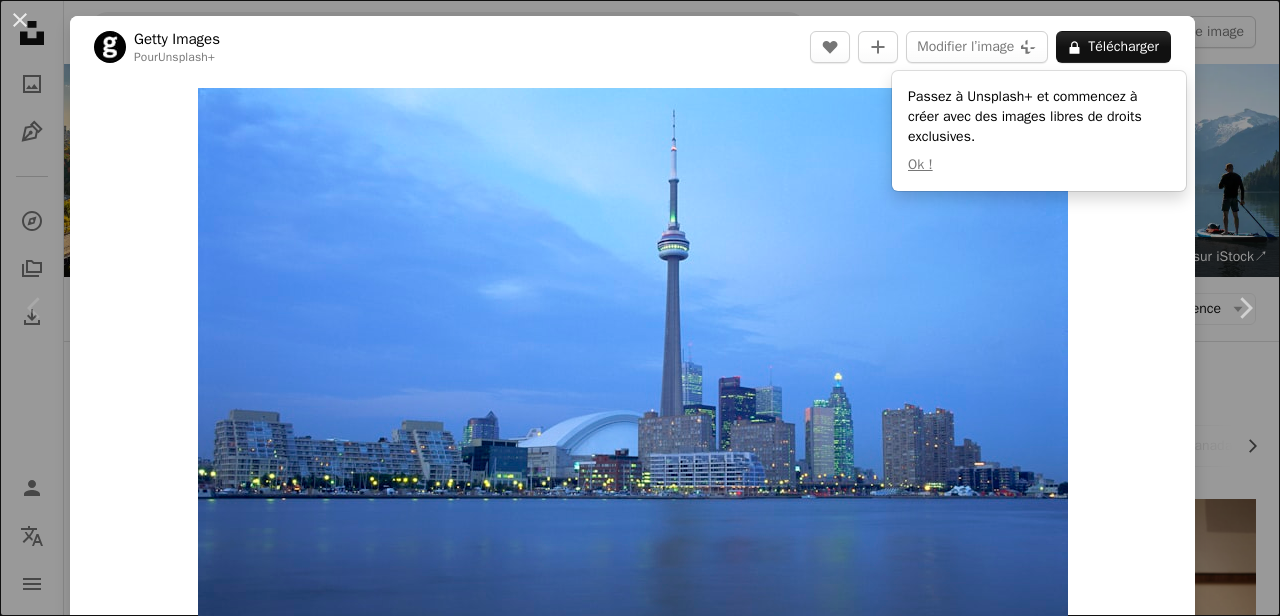 scroll, scrollTop: 387, scrollLeft: 0, axis: vertical 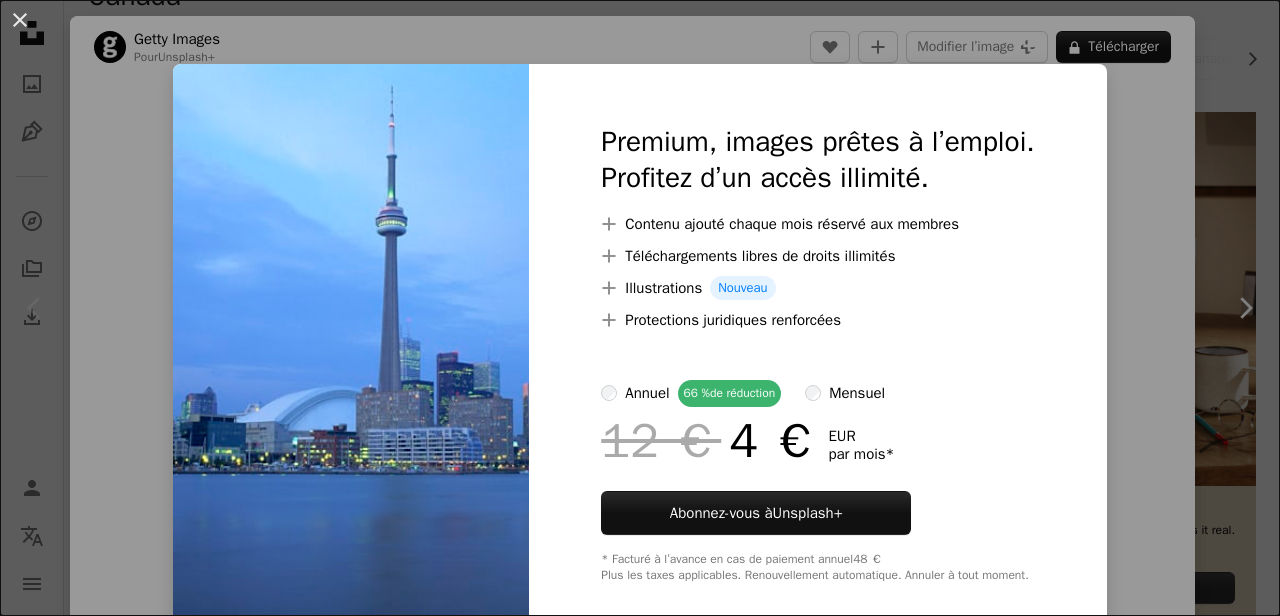 drag, startPoint x: 1115, startPoint y: 53, endPoint x: 854, endPoint y: 71, distance: 261.61996 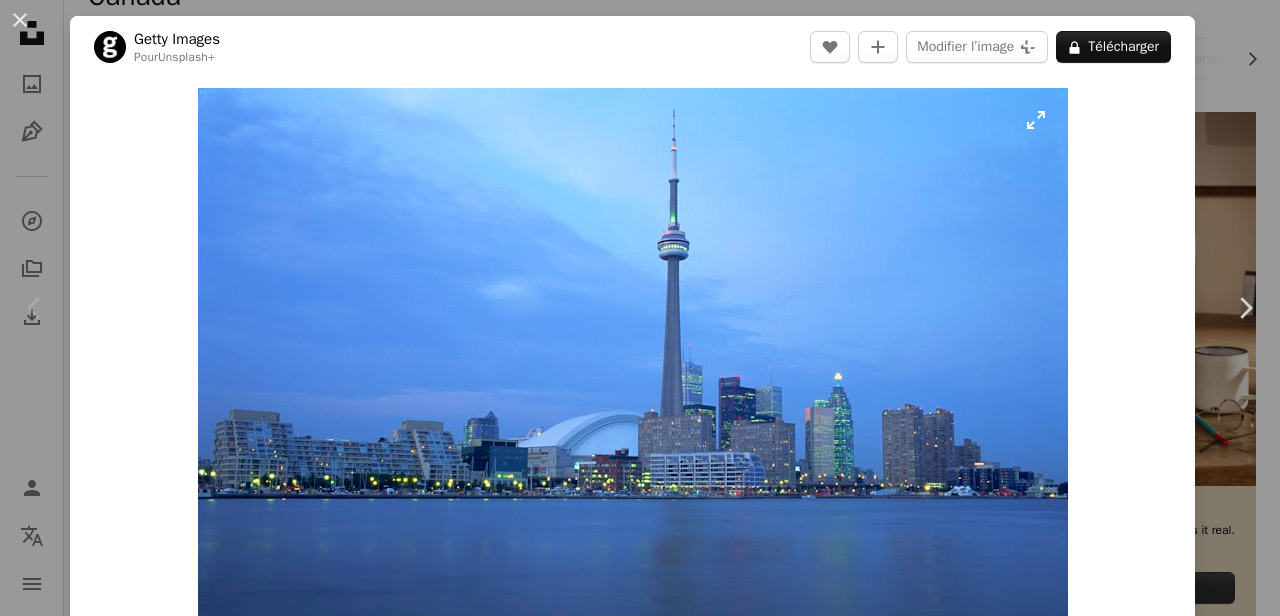 click at bounding box center [633, 378] 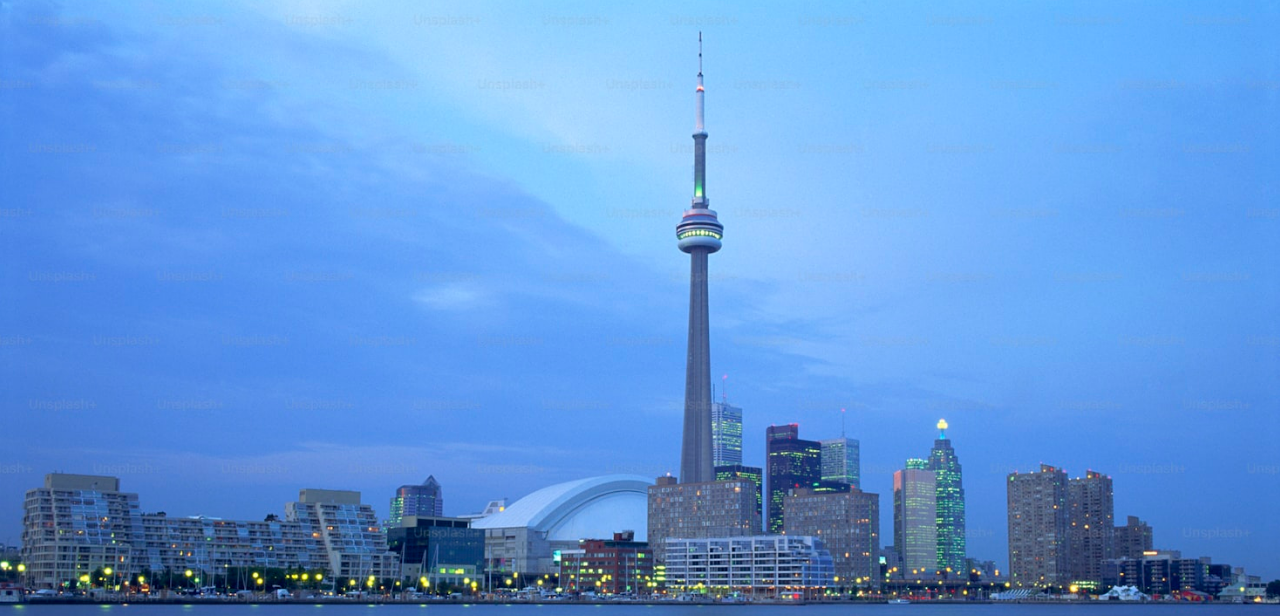 scroll, scrollTop: 119, scrollLeft: 0, axis: vertical 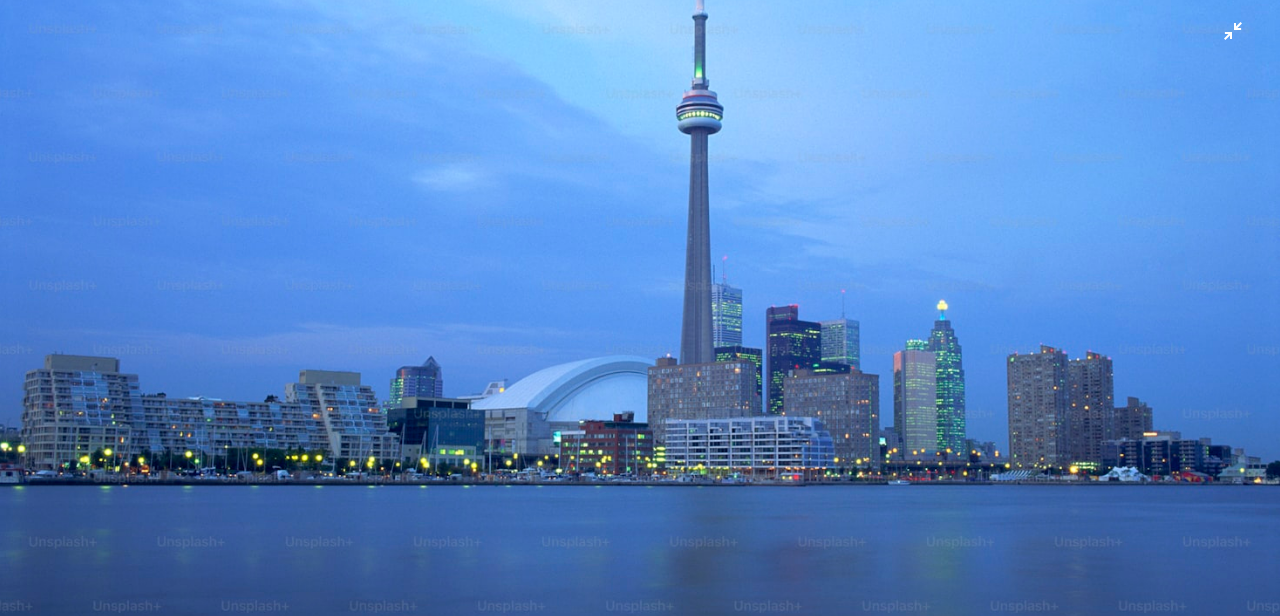 click at bounding box center [640, 307] 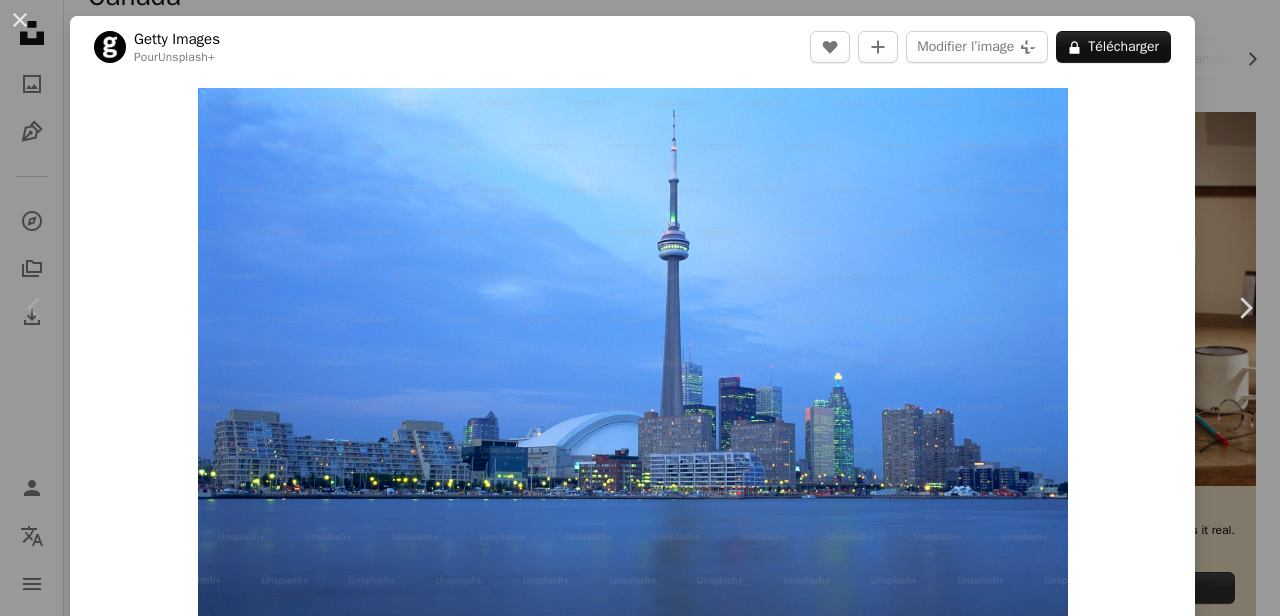 scroll, scrollTop: 52, scrollLeft: 0, axis: vertical 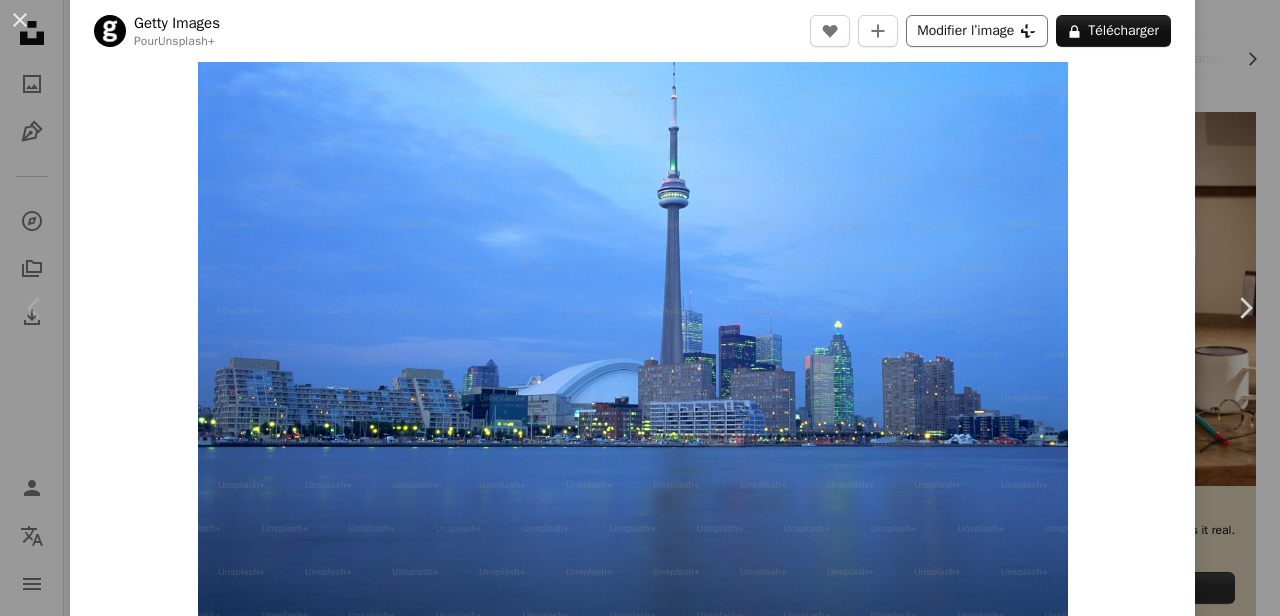 click on "Modifier l’image   Plus sign for Unsplash+" at bounding box center [977, 31] 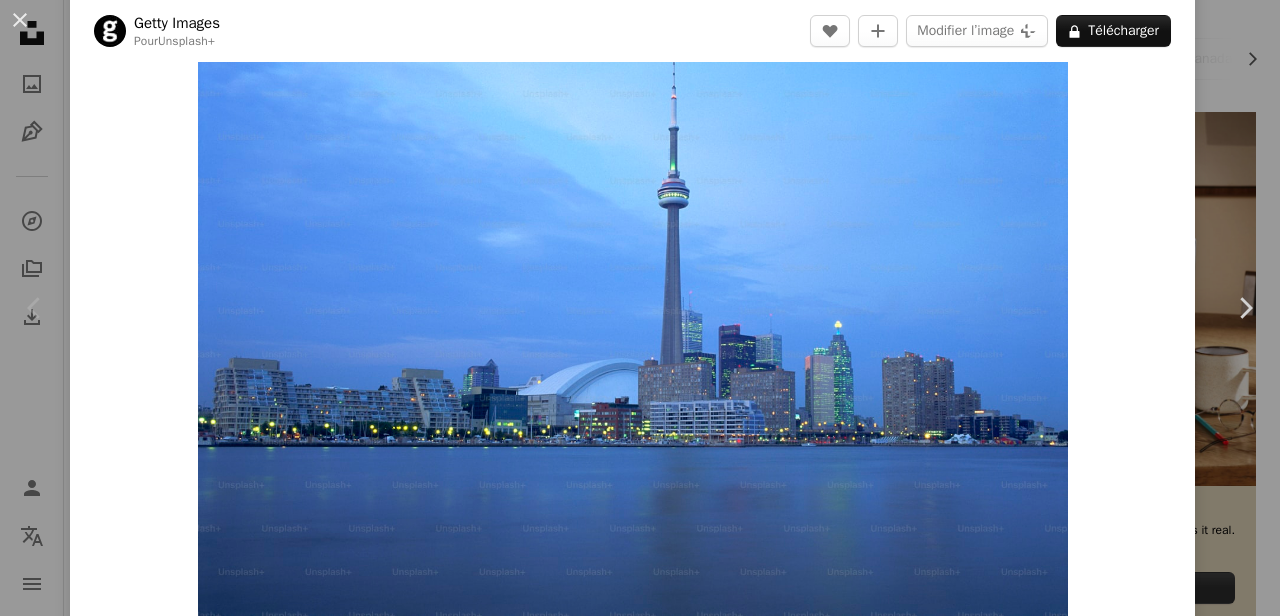 click on "A plus sign Contenu ajouté chaque mois réservé aux membres" at bounding box center [817, 3809] 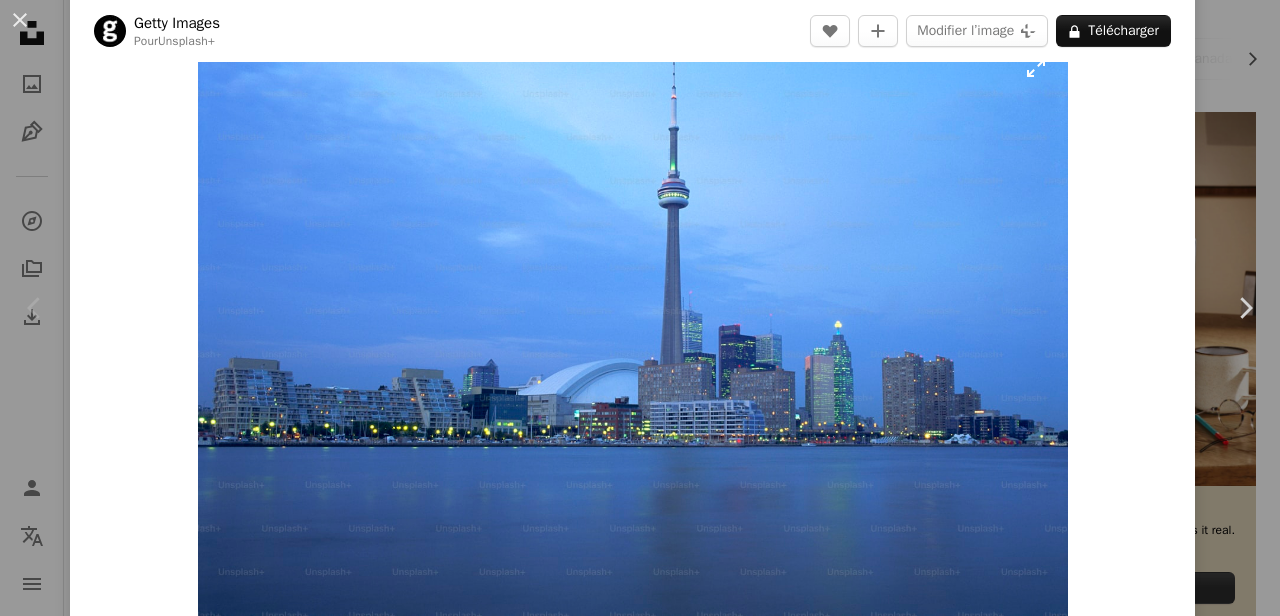 click at bounding box center [633, 326] 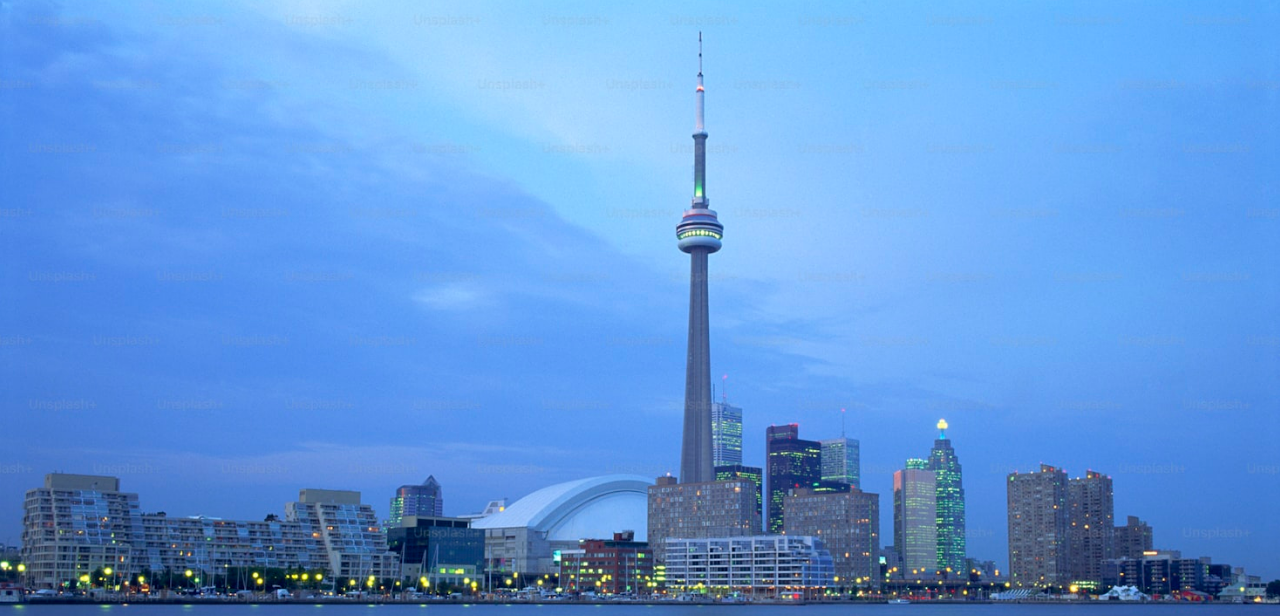 scroll, scrollTop: 119, scrollLeft: 0, axis: vertical 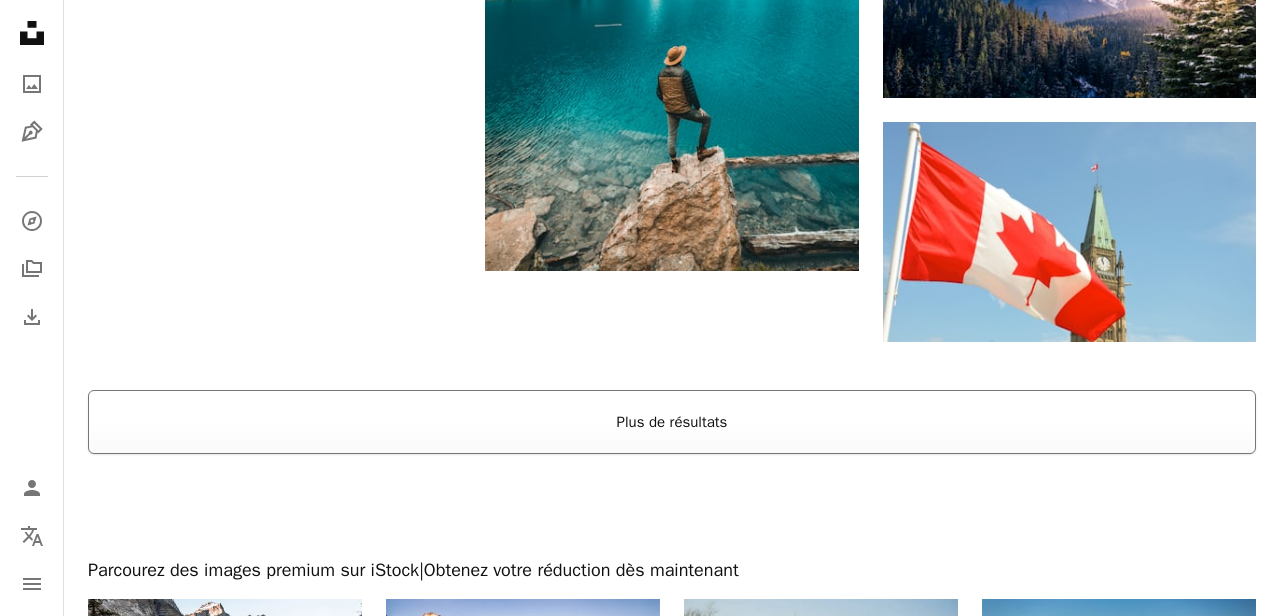 click on "Plus de résultats" at bounding box center [672, 422] 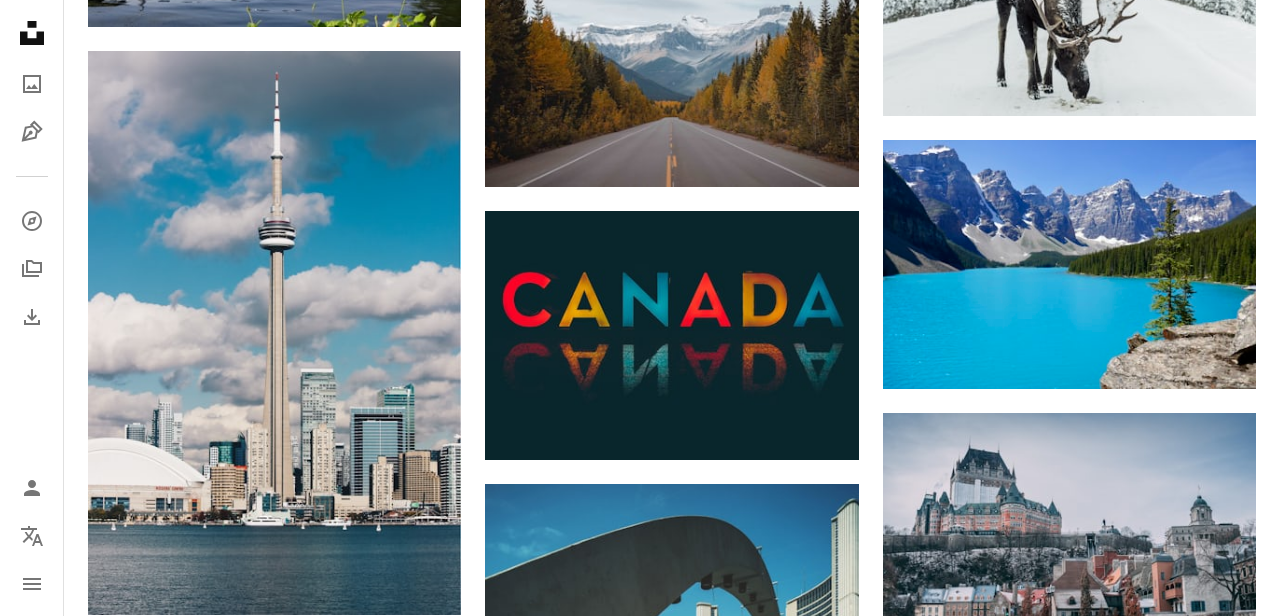 scroll, scrollTop: 5416, scrollLeft: 0, axis: vertical 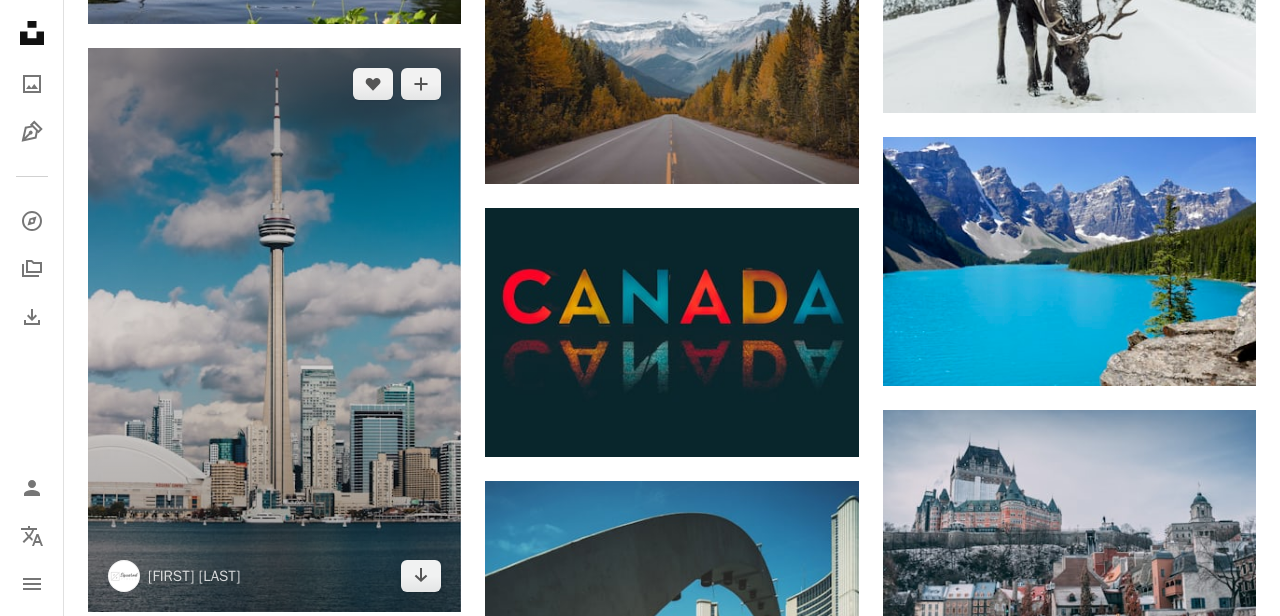 click at bounding box center [274, 330] 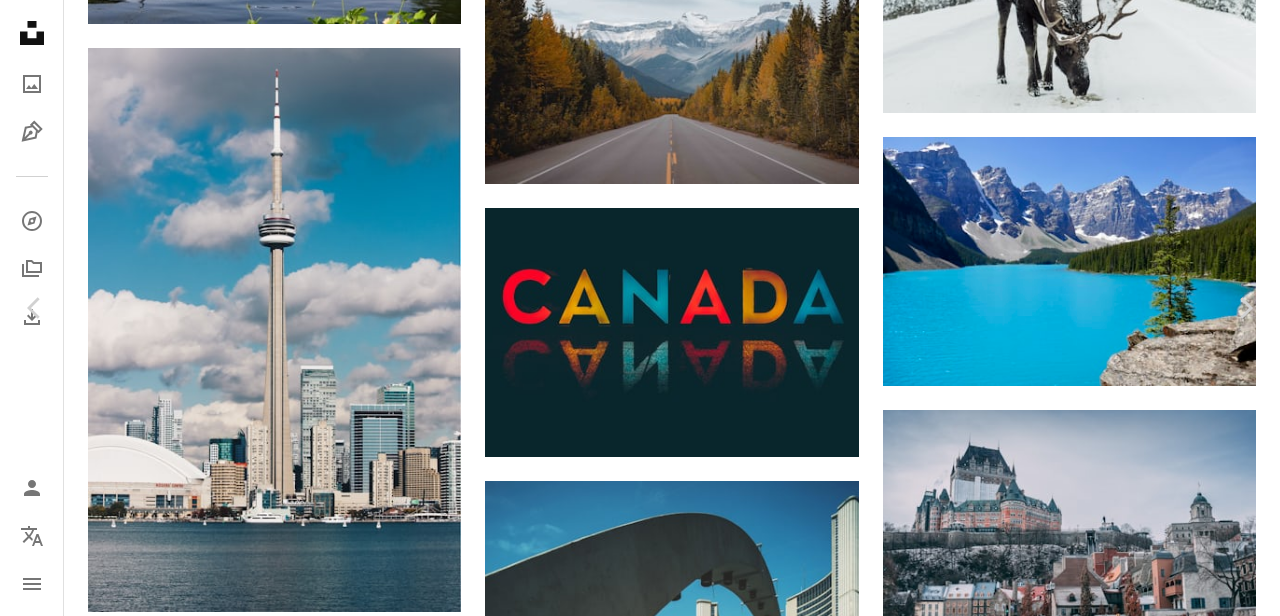 click on "Télécharger gratuitement" at bounding box center [1048, 3681] 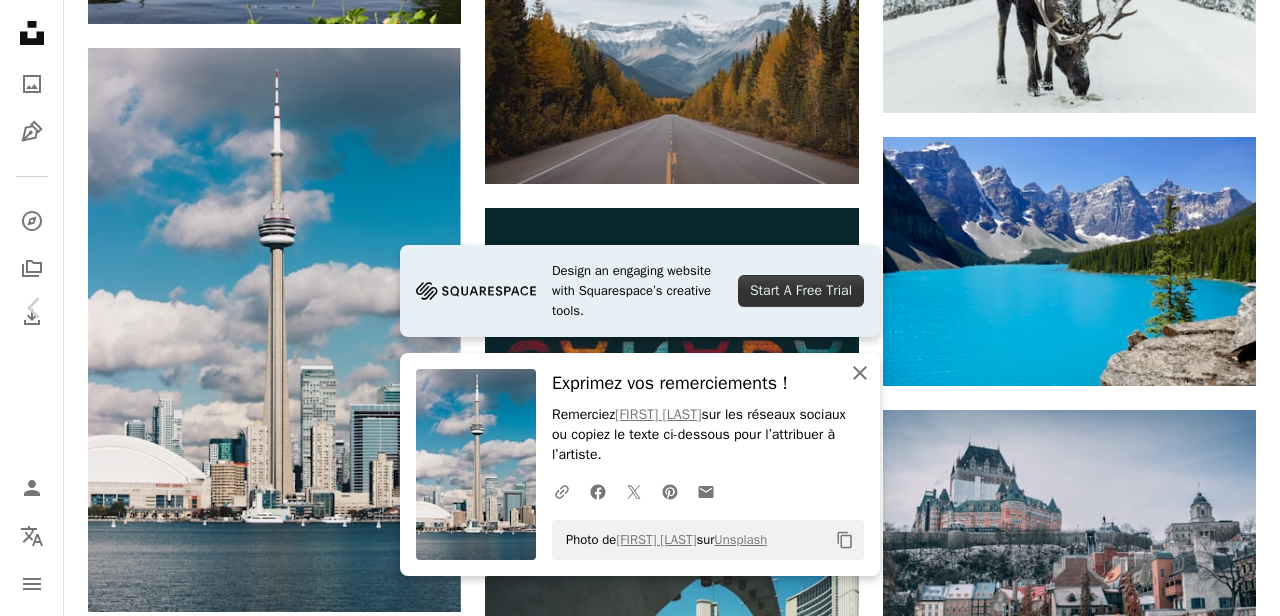 click on "An X shape" 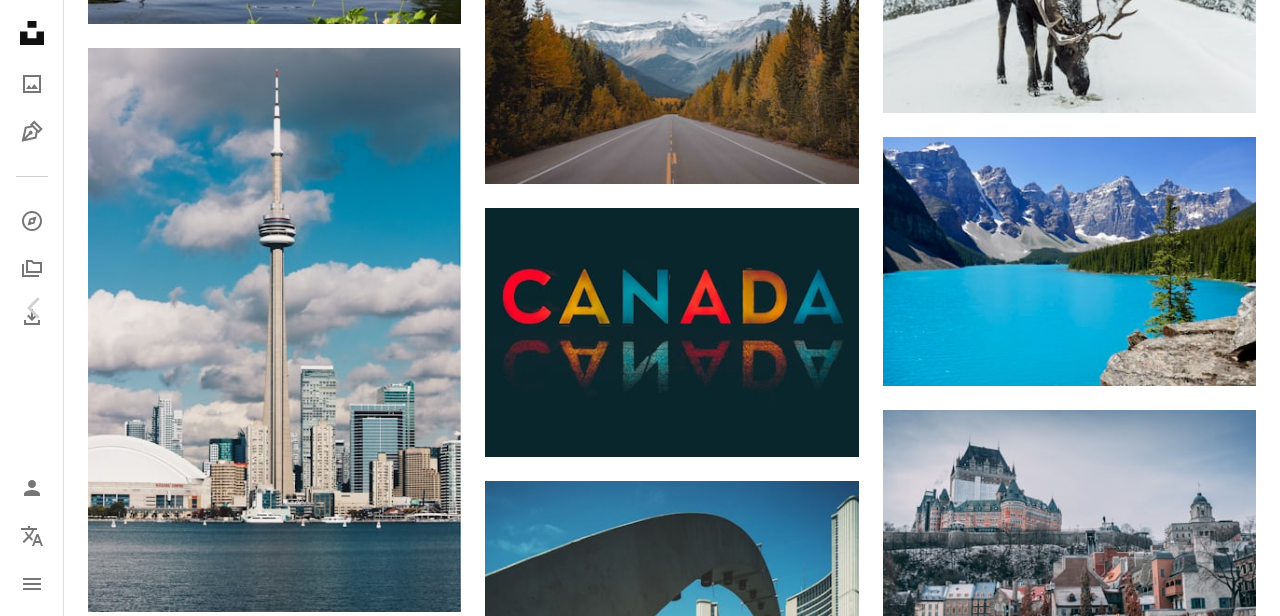 scroll, scrollTop: 407, scrollLeft: 0, axis: vertical 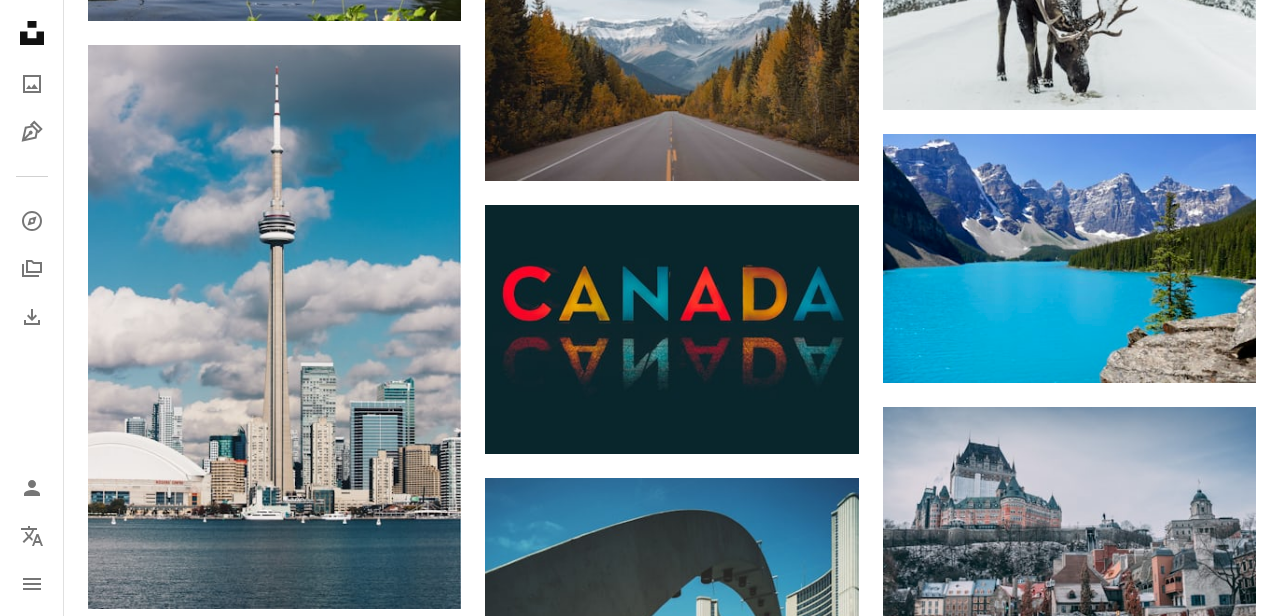 click on "[FIRST] [LAST]" at bounding box center (672, 504) 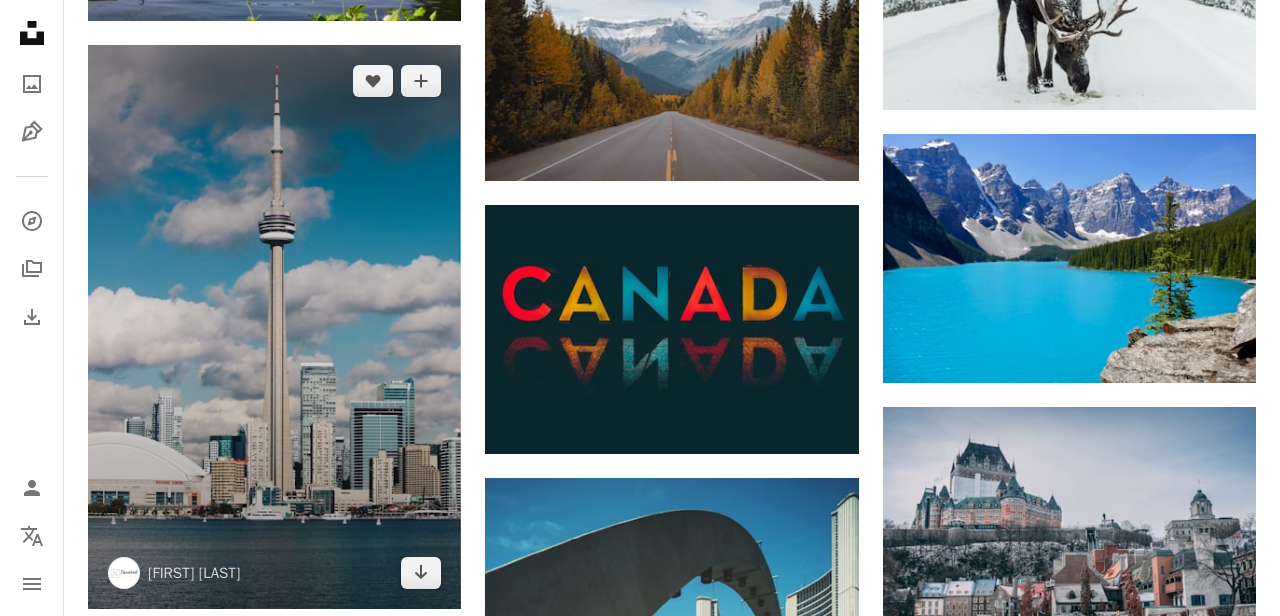 click at bounding box center [274, 327] 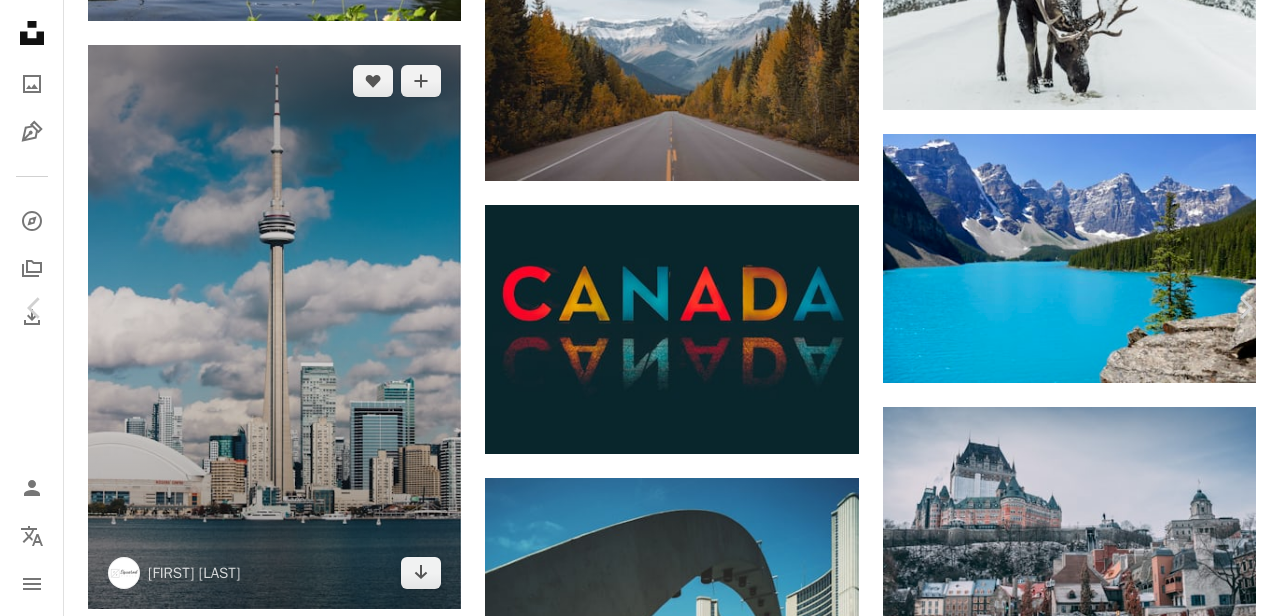 scroll, scrollTop: 2343, scrollLeft: 0, axis: vertical 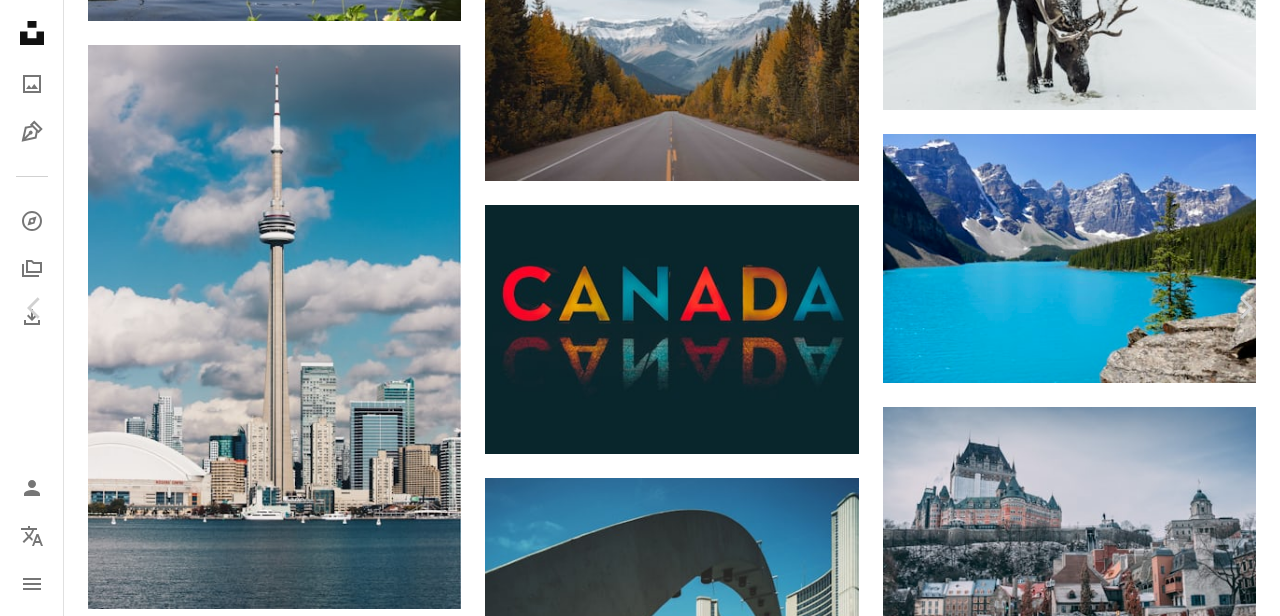 click at bounding box center [632, 6158] 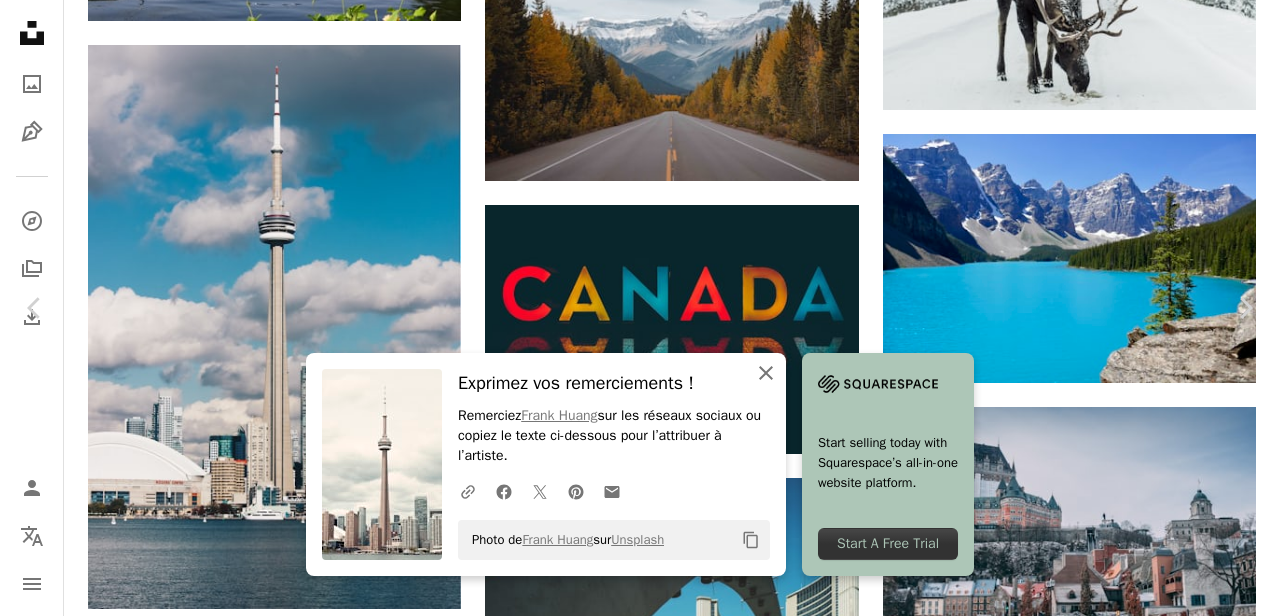 click on "An X shape" 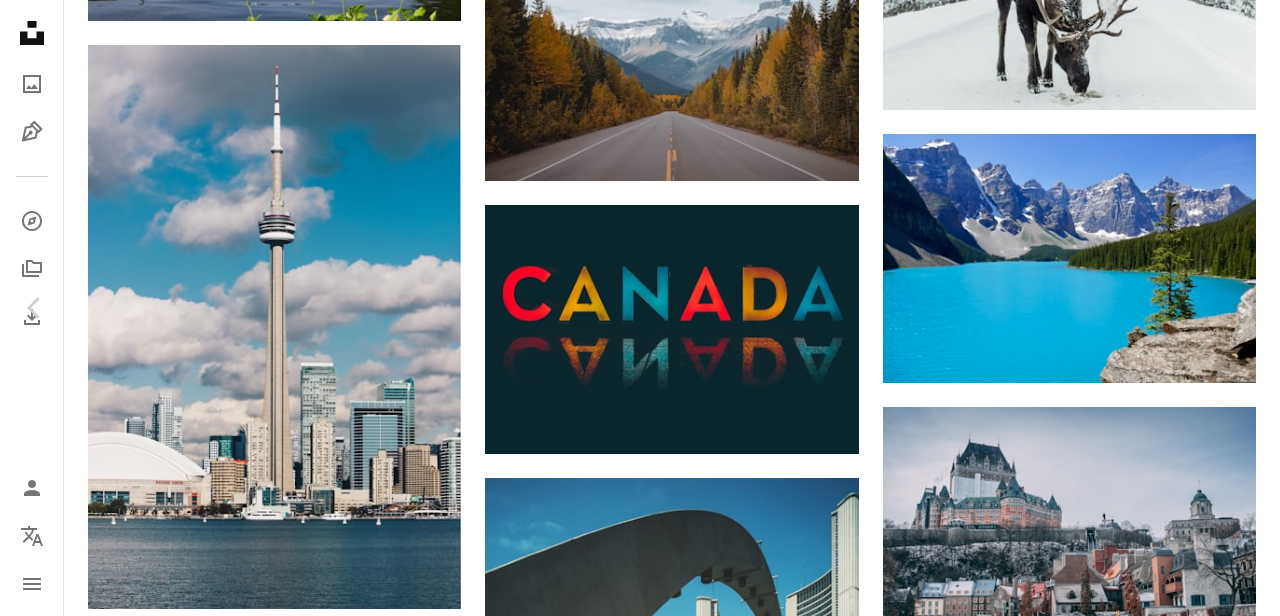 scroll, scrollTop: 17824, scrollLeft: 0, axis: vertical 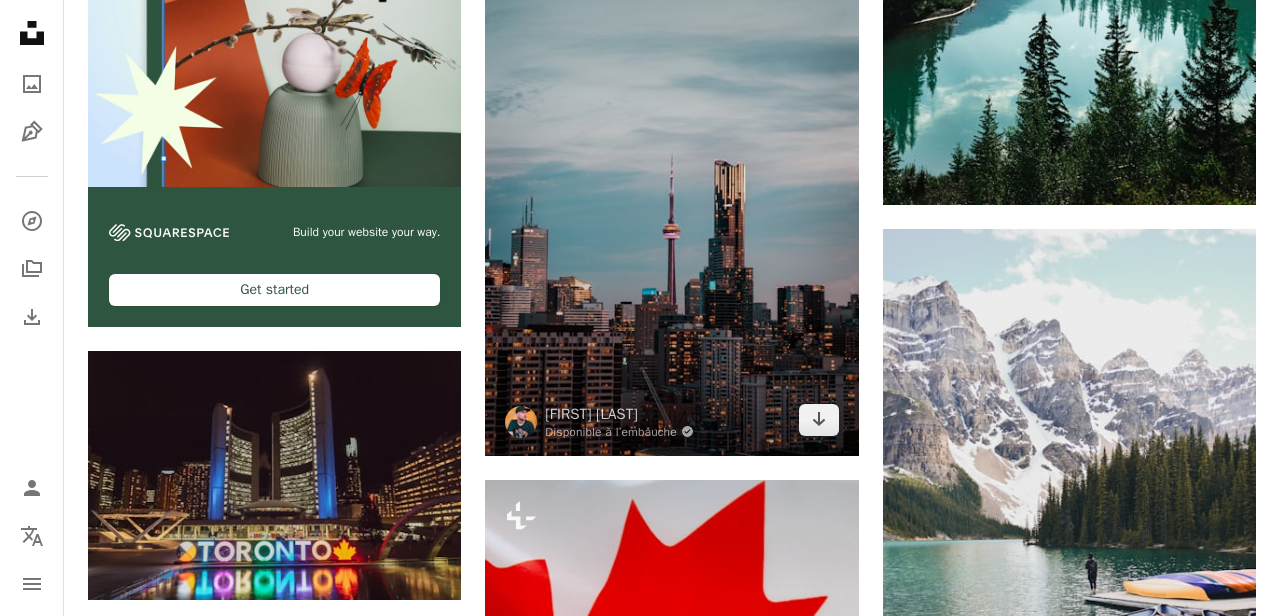 click at bounding box center [671, 176] 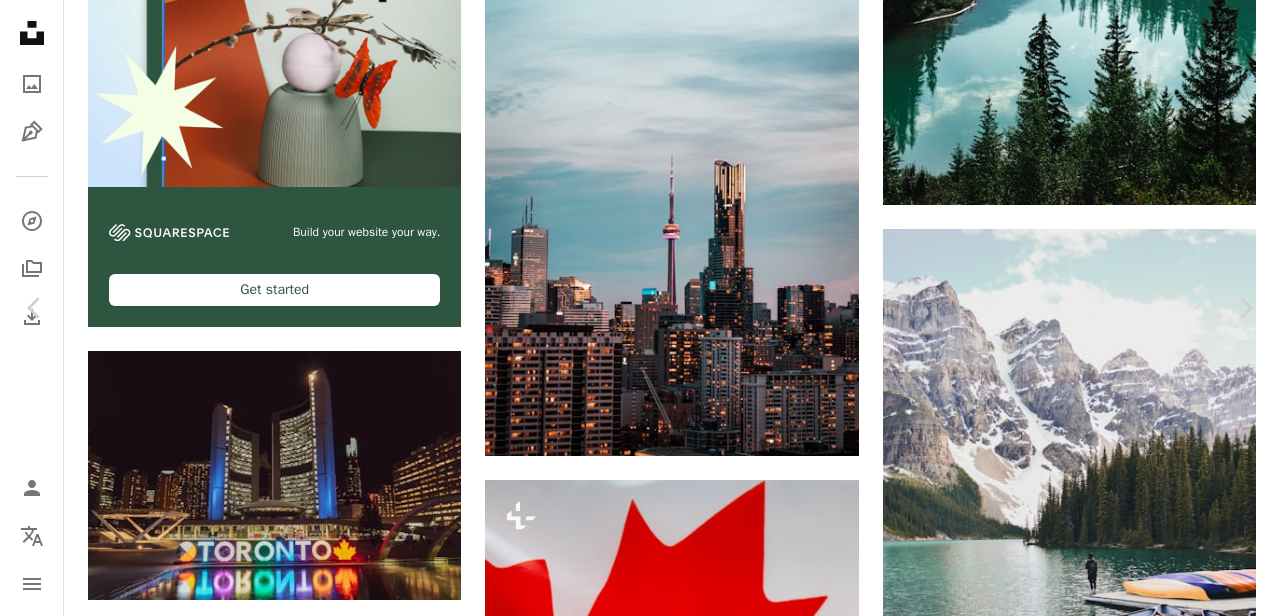 scroll, scrollTop: 149, scrollLeft: 0, axis: vertical 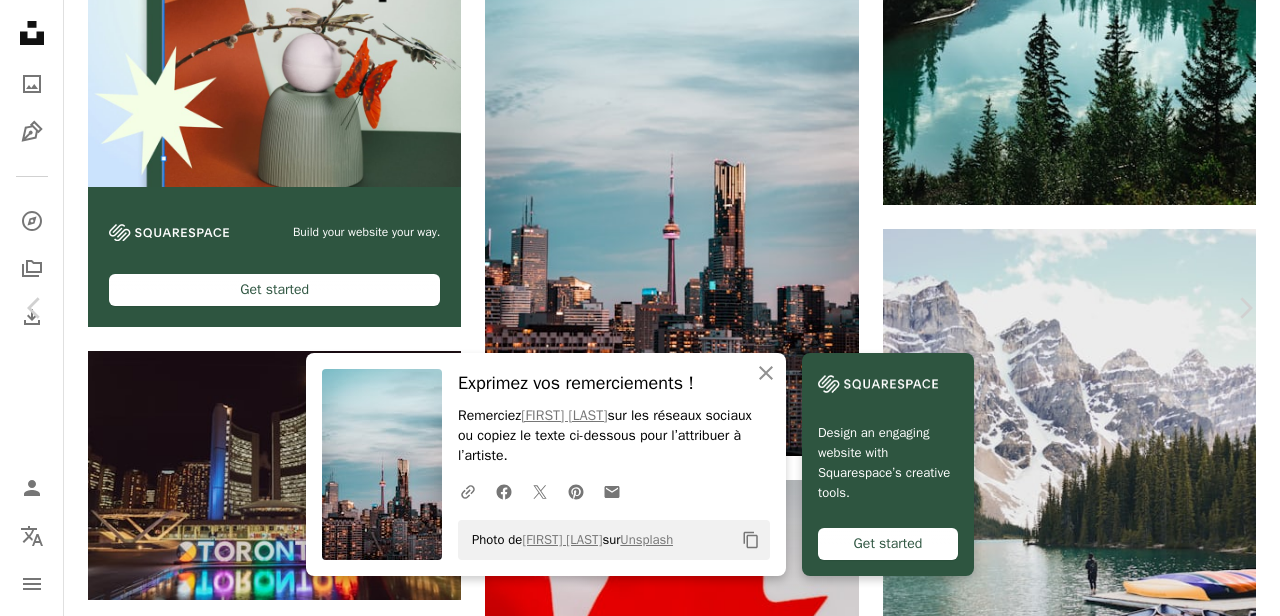 click at bounding box center (632, 9890) 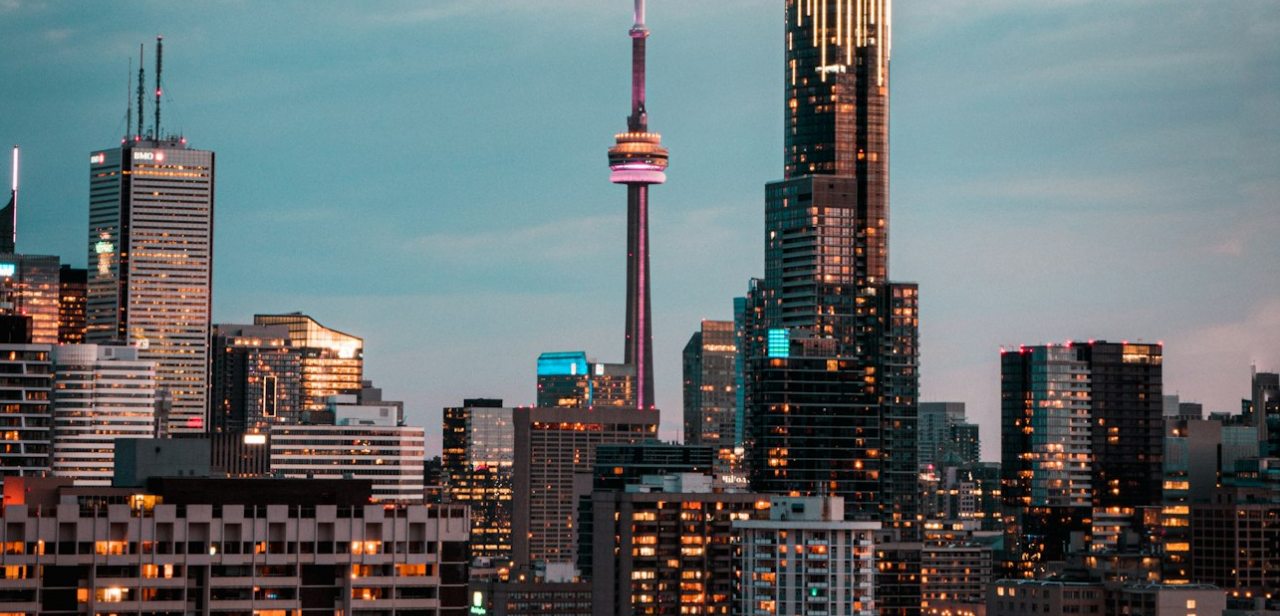 scroll, scrollTop: 992, scrollLeft: 0, axis: vertical 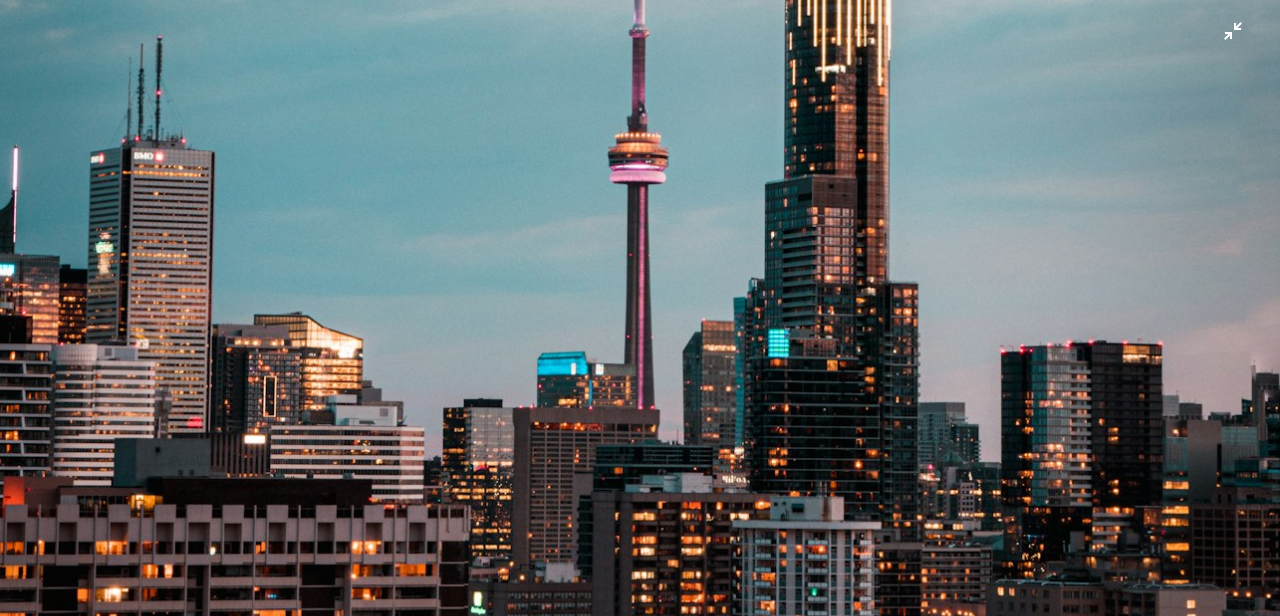 click at bounding box center [640, -32] 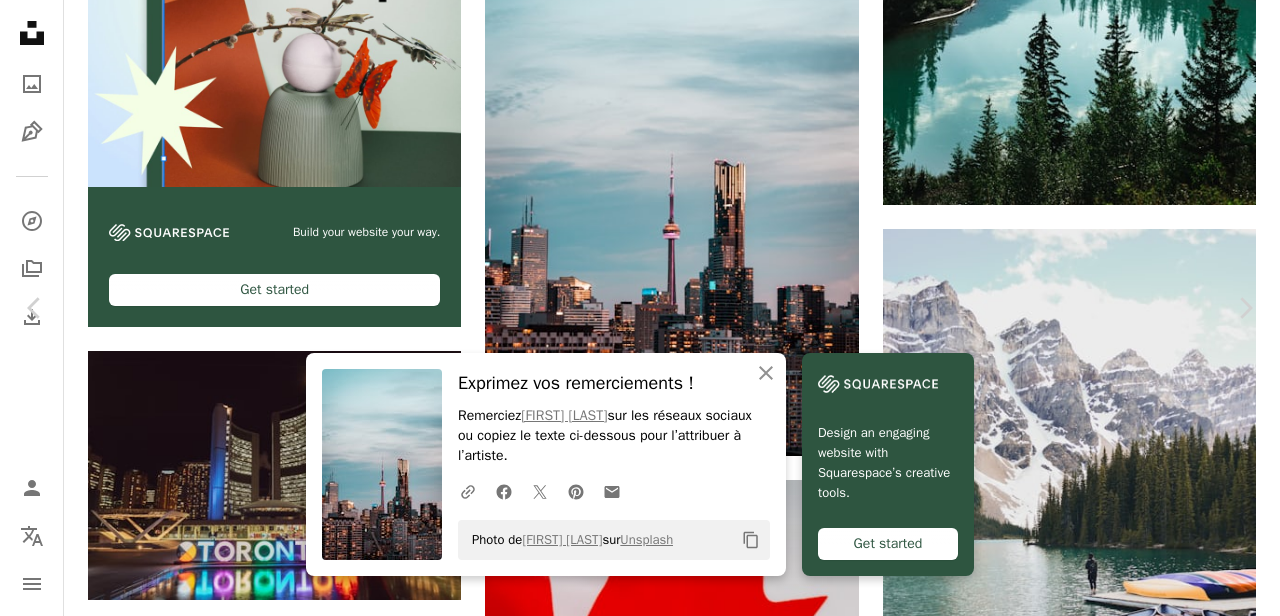 scroll, scrollTop: 1195, scrollLeft: 0, axis: vertical 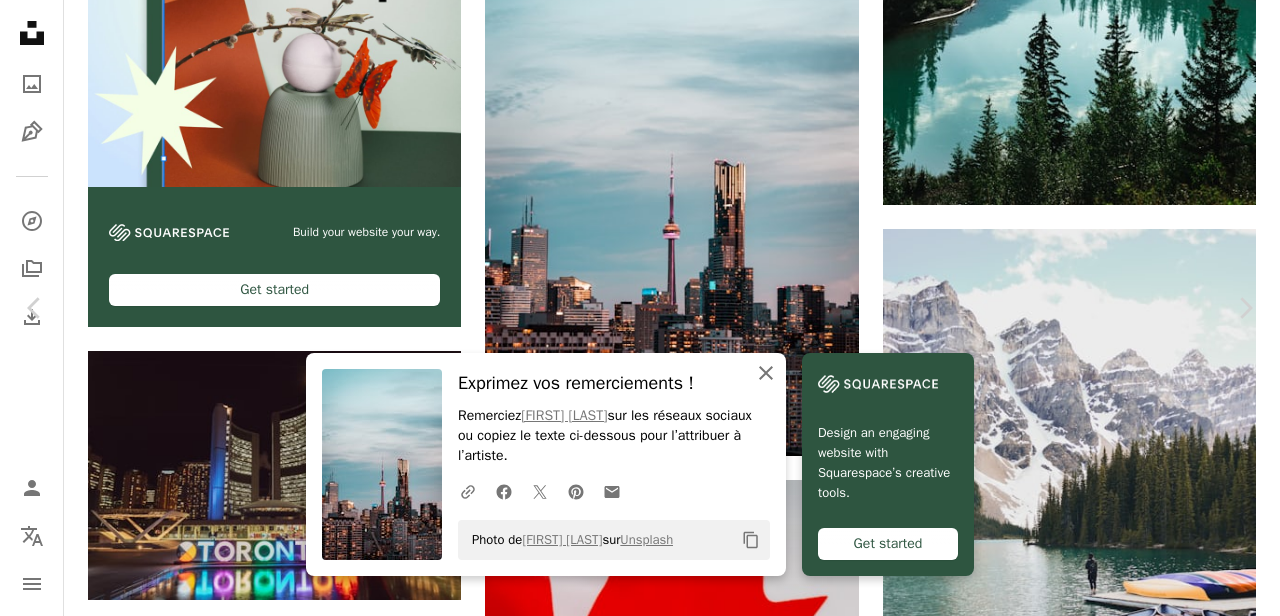 click 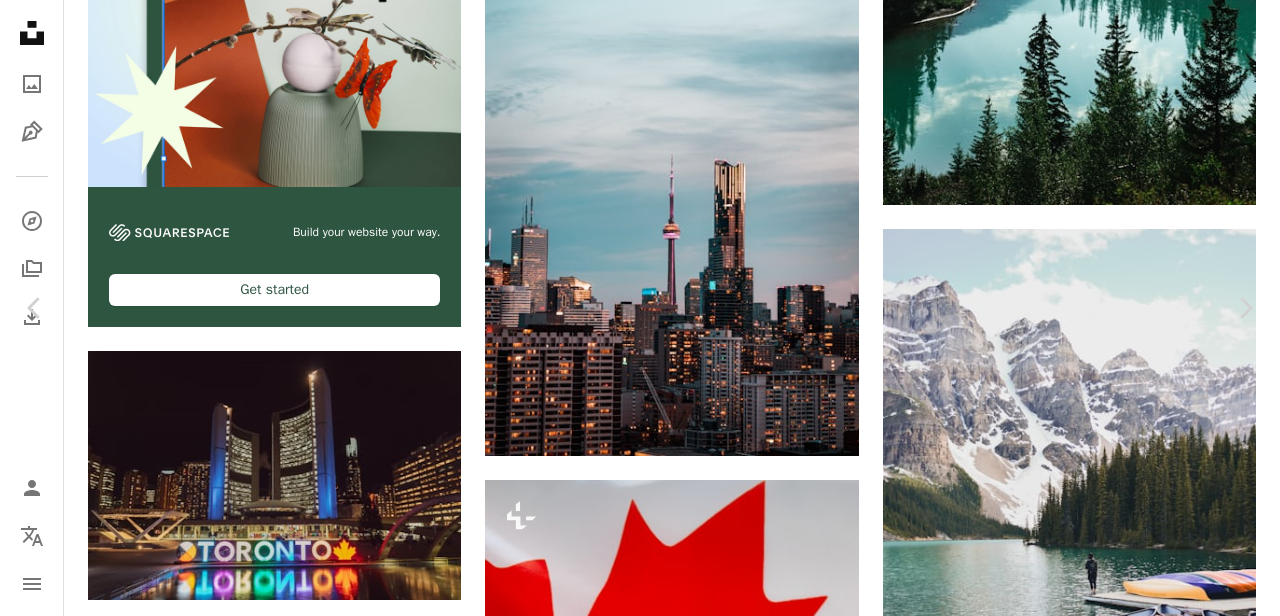 scroll, scrollTop: 3160, scrollLeft: 0, axis: vertical 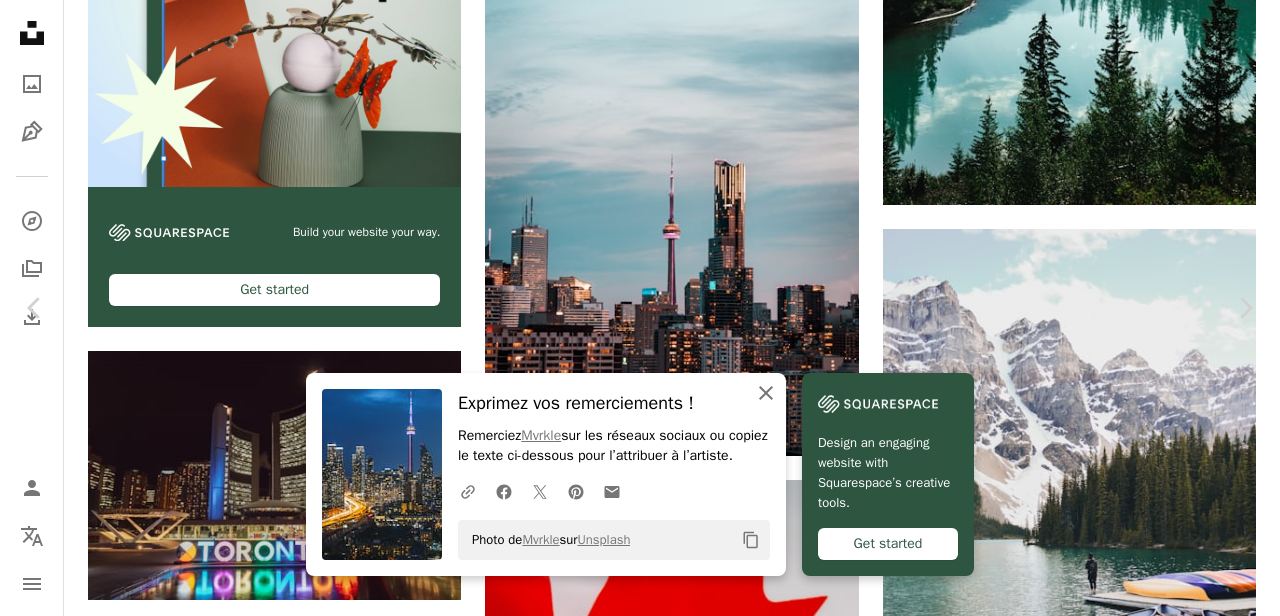 click 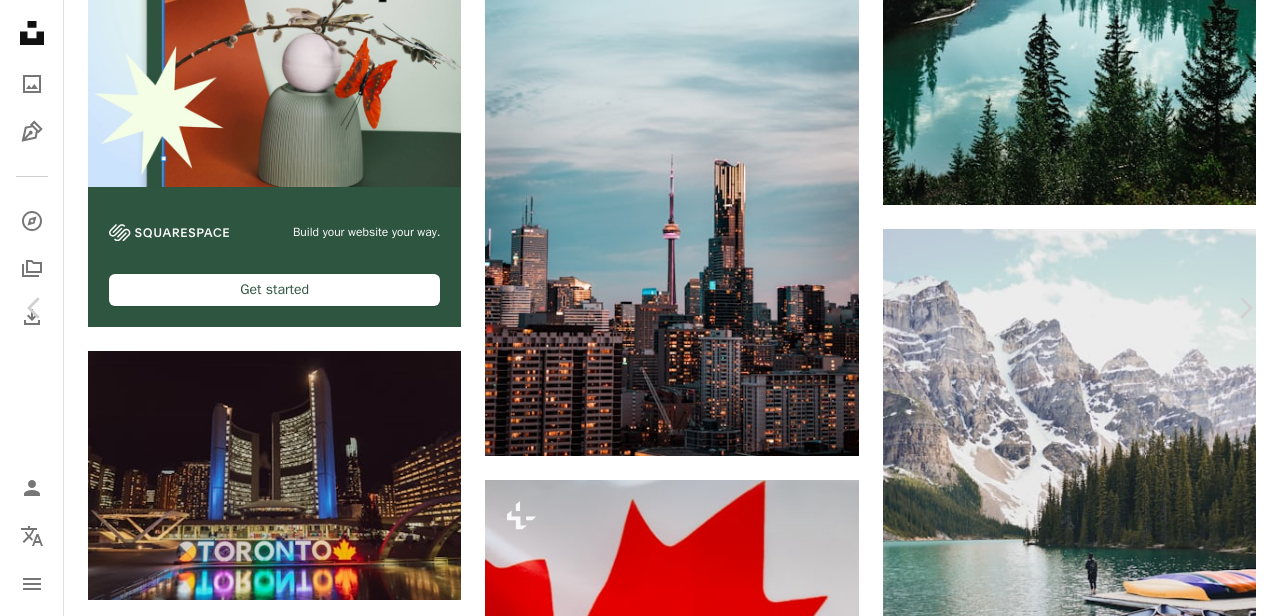 scroll, scrollTop: 8196, scrollLeft: 0, axis: vertical 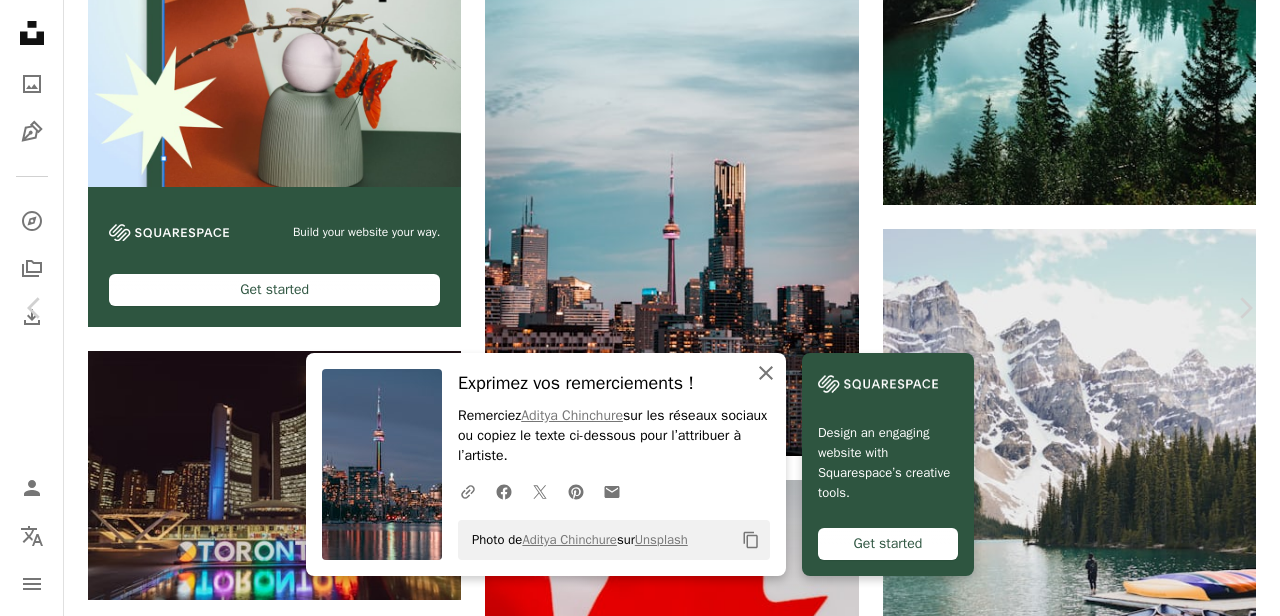 click 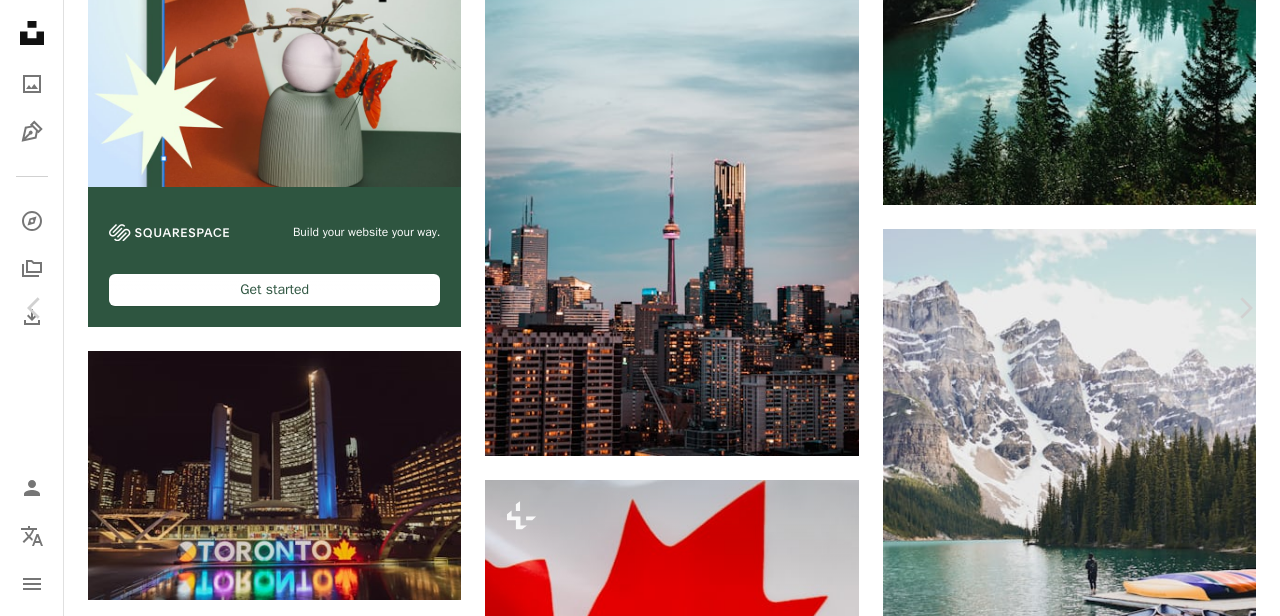 scroll, scrollTop: 4594, scrollLeft: 0, axis: vertical 